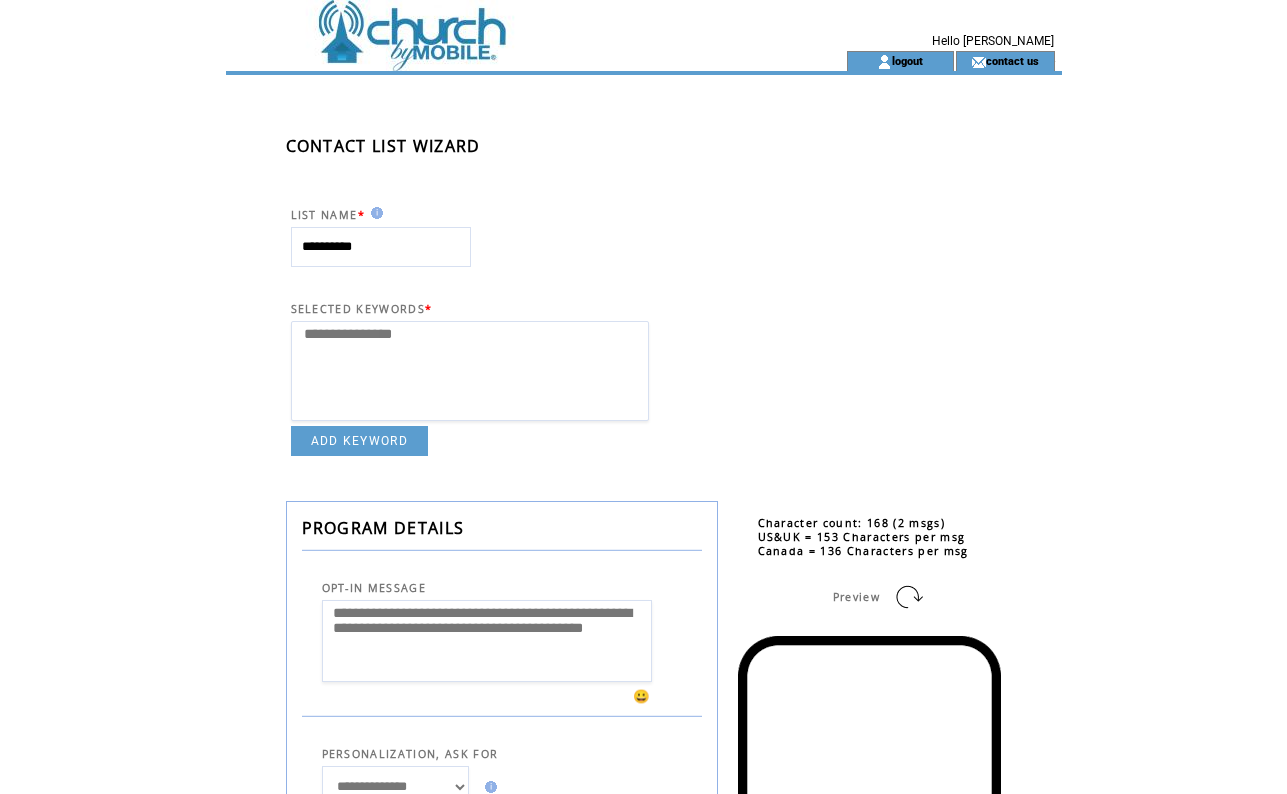 select 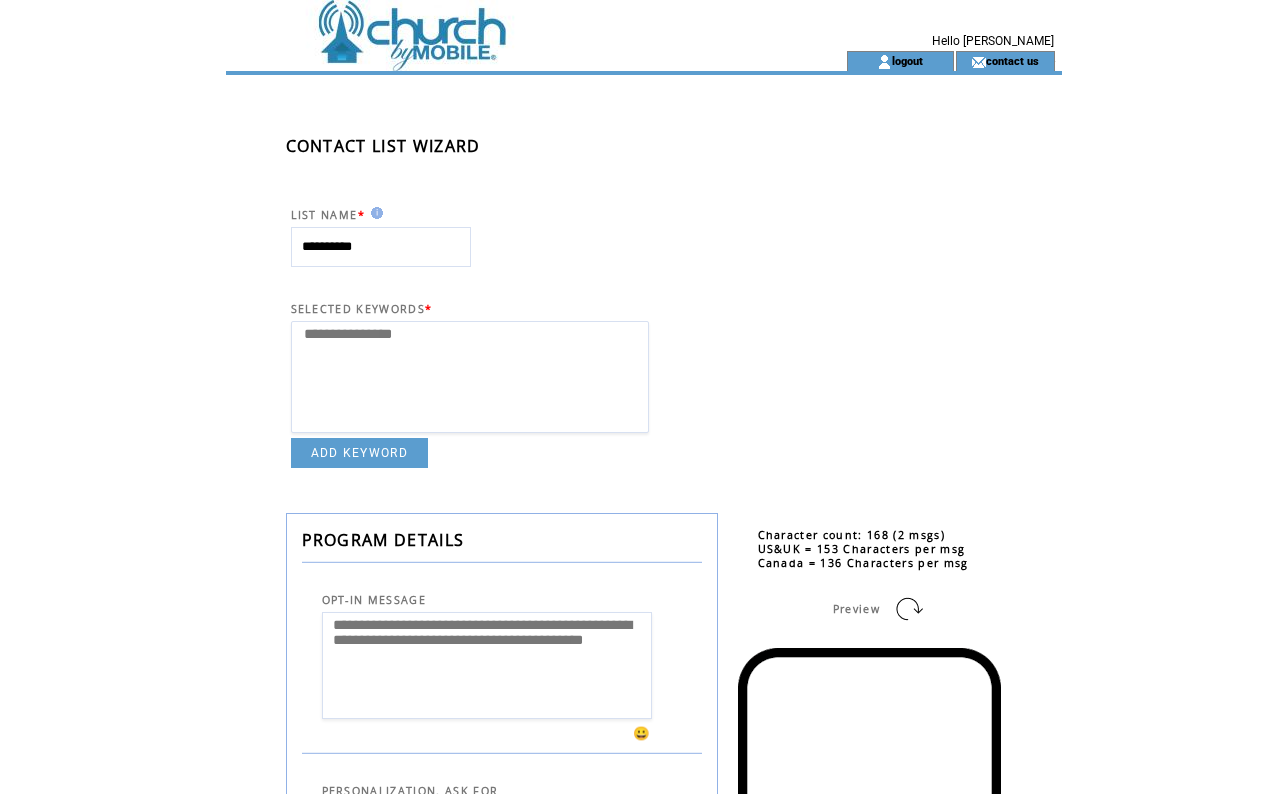 scroll, scrollTop: 609, scrollLeft: 0, axis: vertical 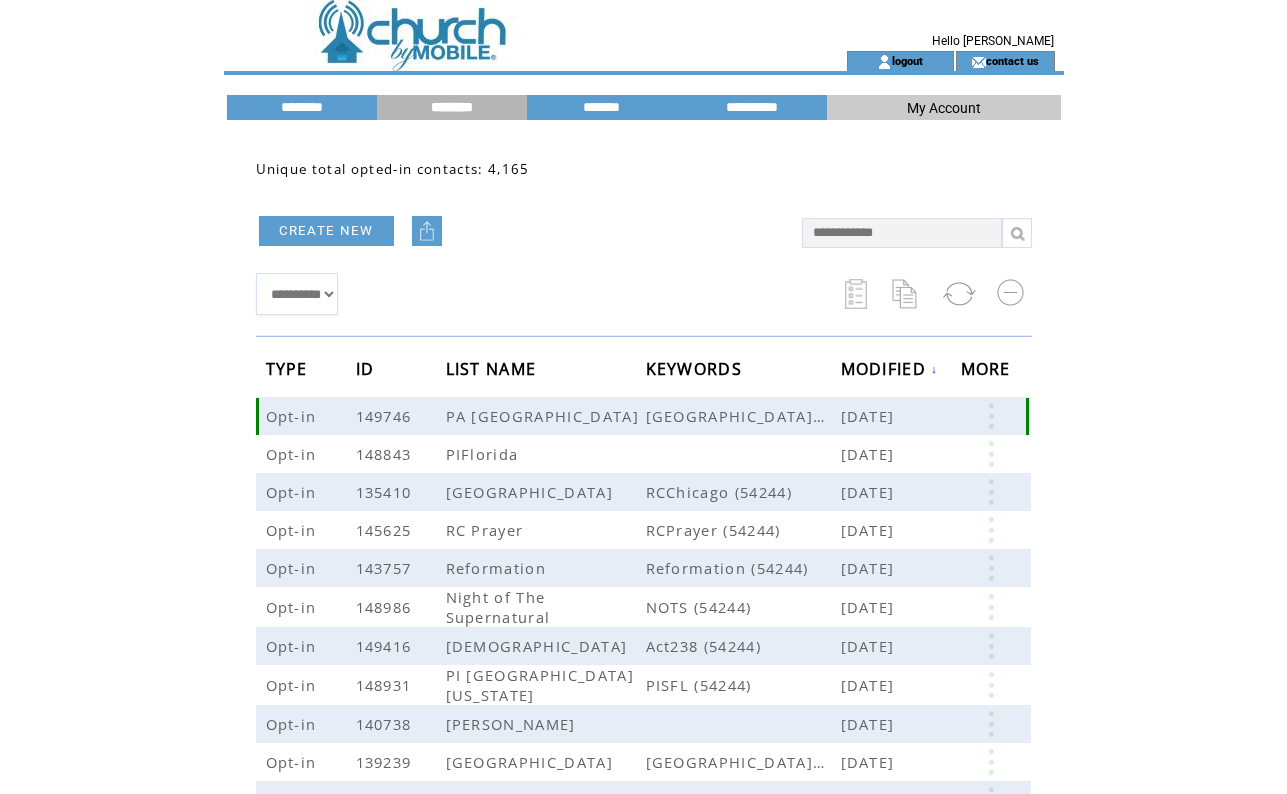 click at bounding box center (991, 416) 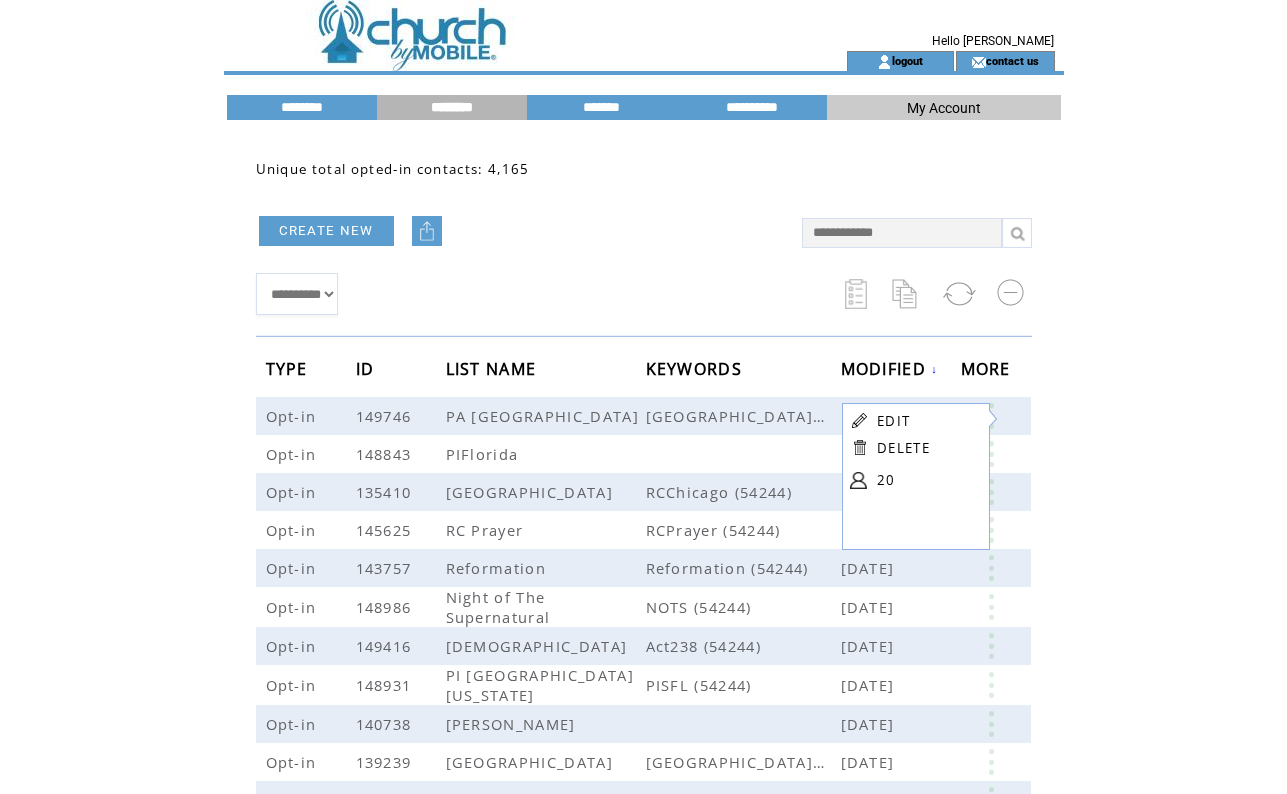 click on "20" at bounding box center [927, 480] 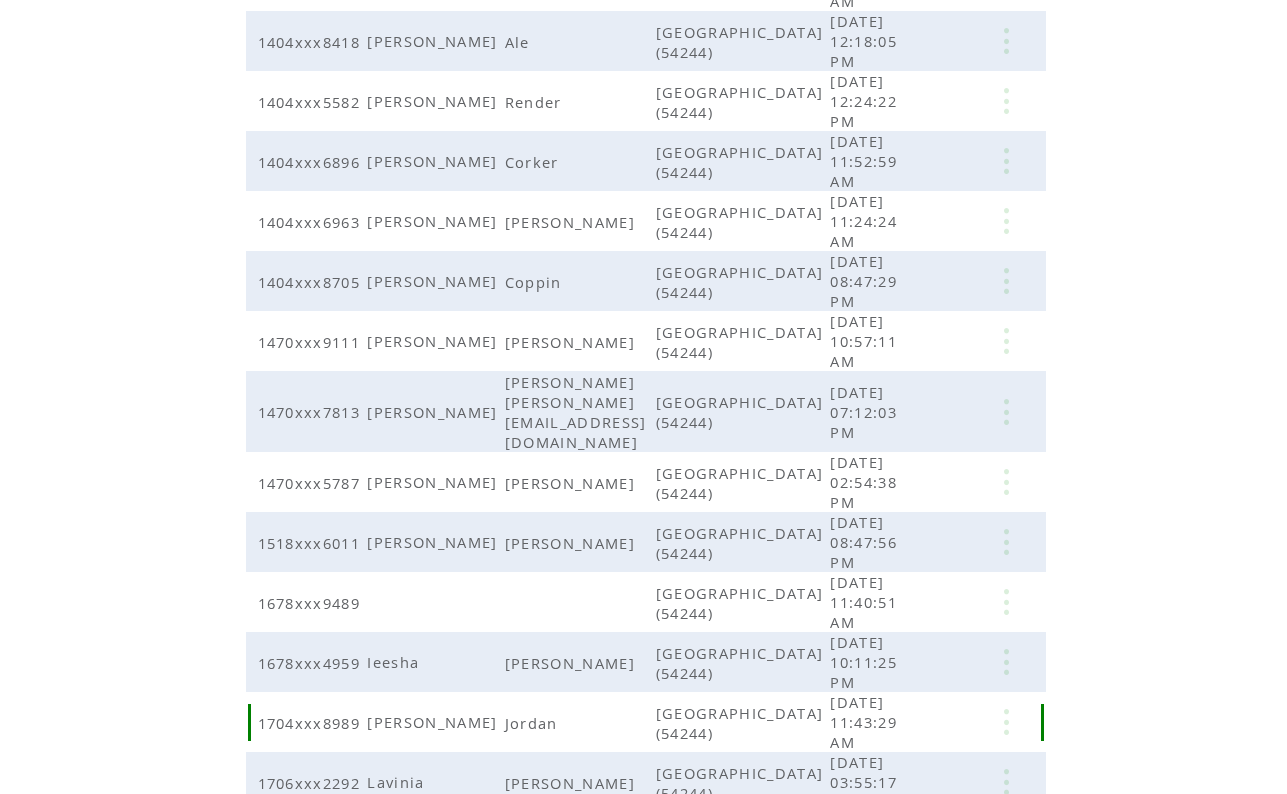 scroll, scrollTop: 0, scrollLeft: 0, axis: both 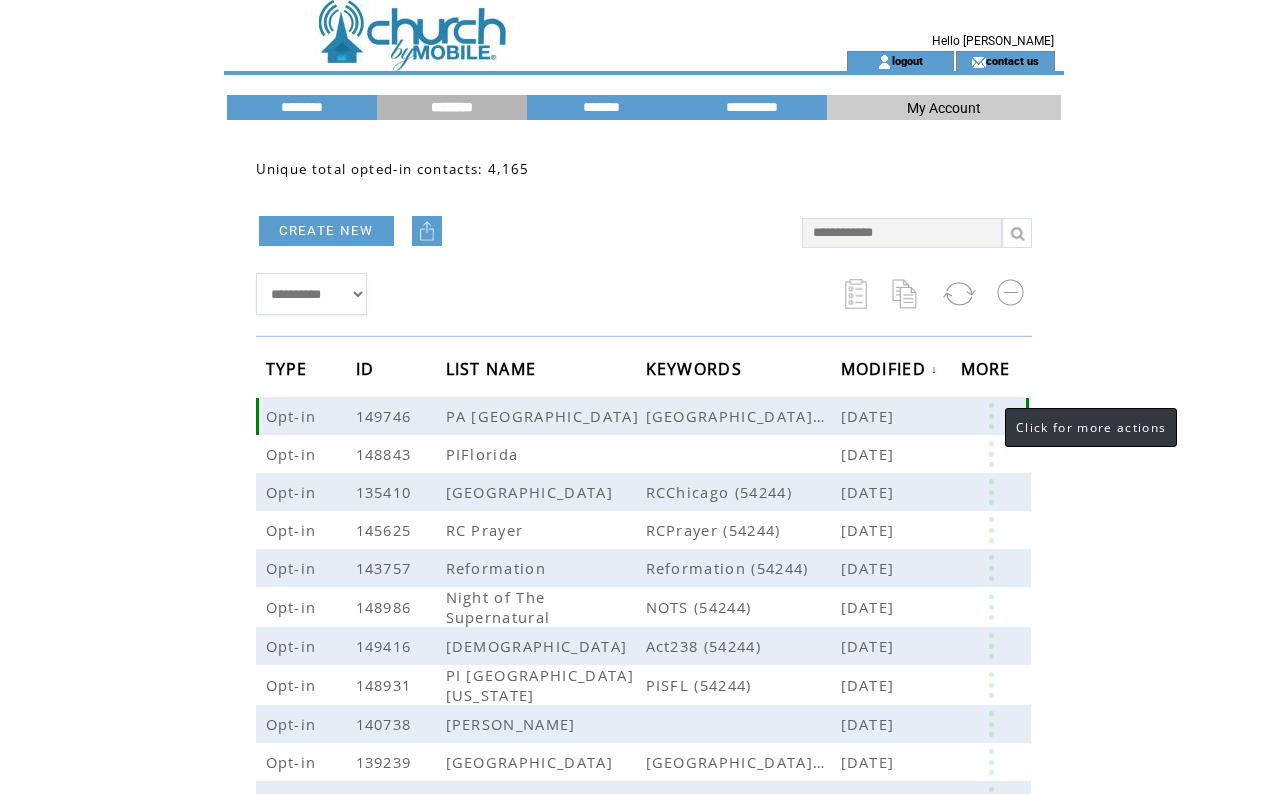 click at bounding box center (991, 416) 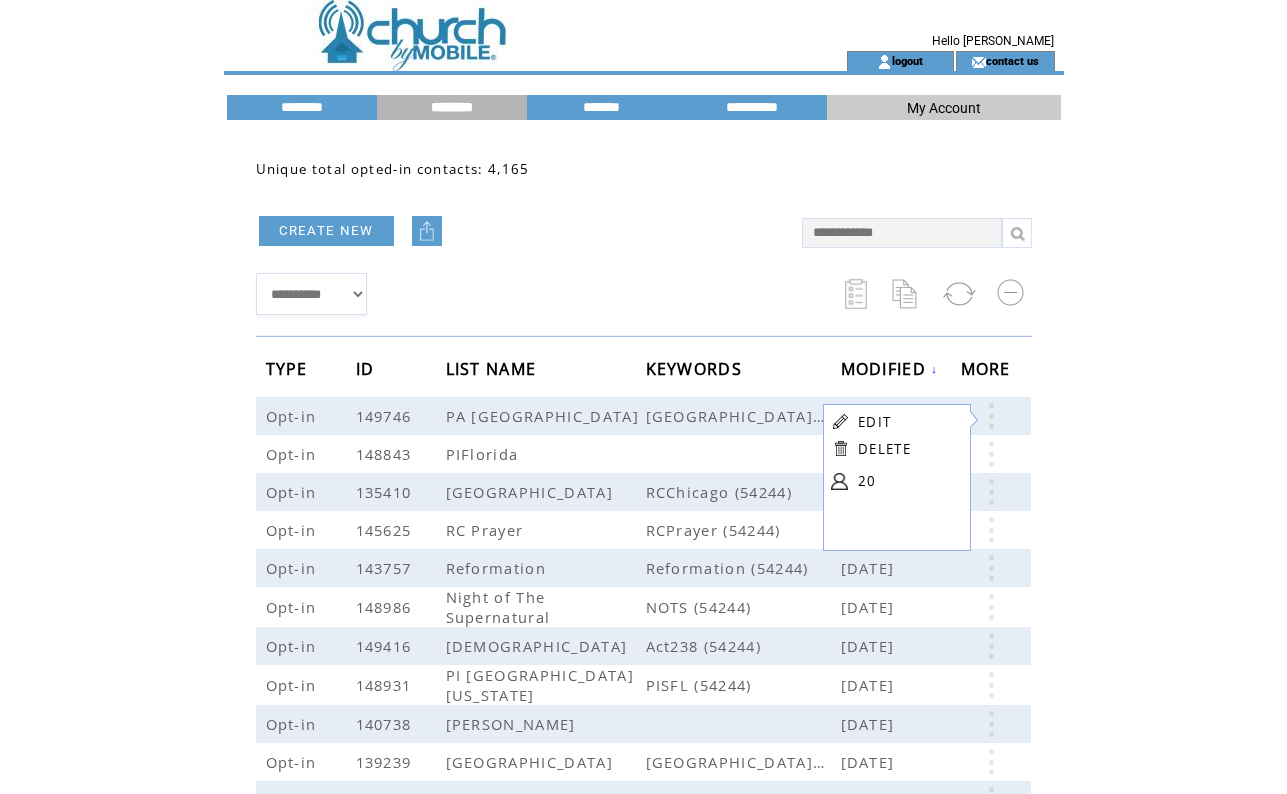 click on "**********" 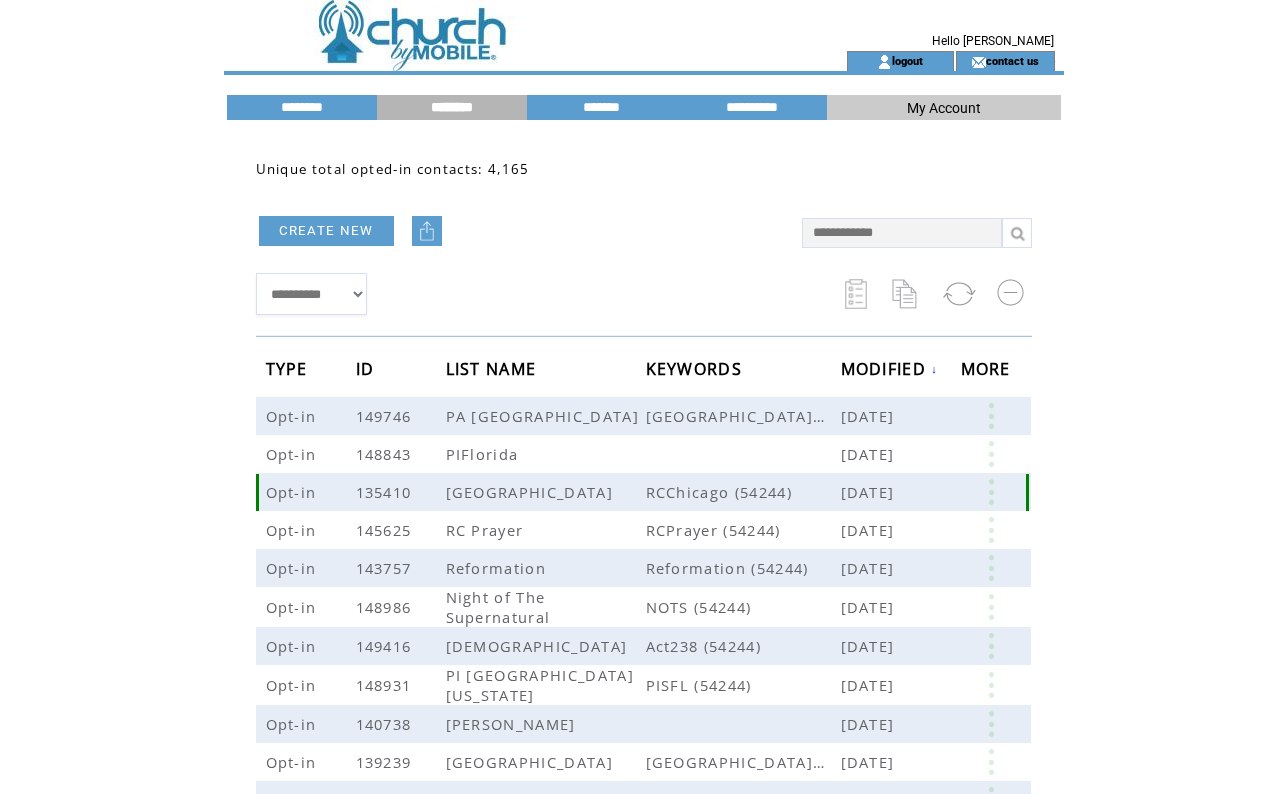 click at bounding box center (991, 492) 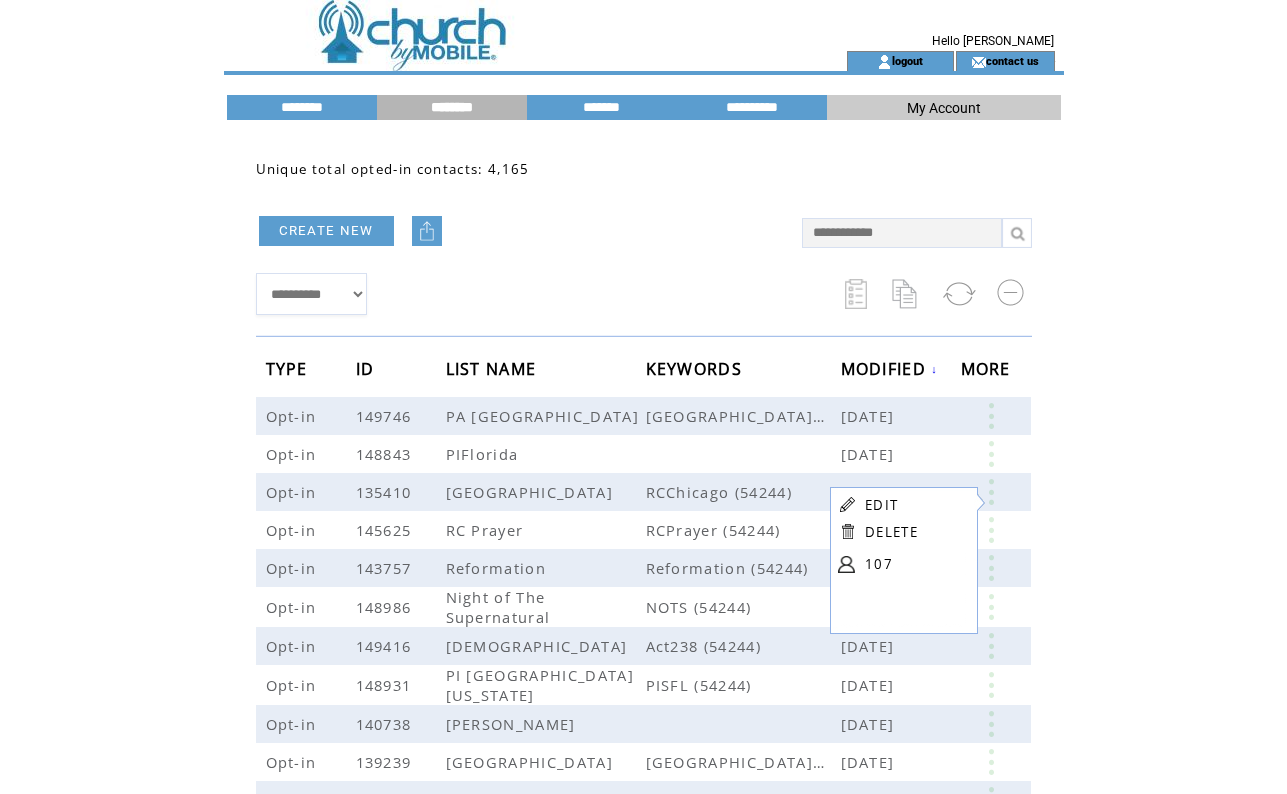 click on "**********" 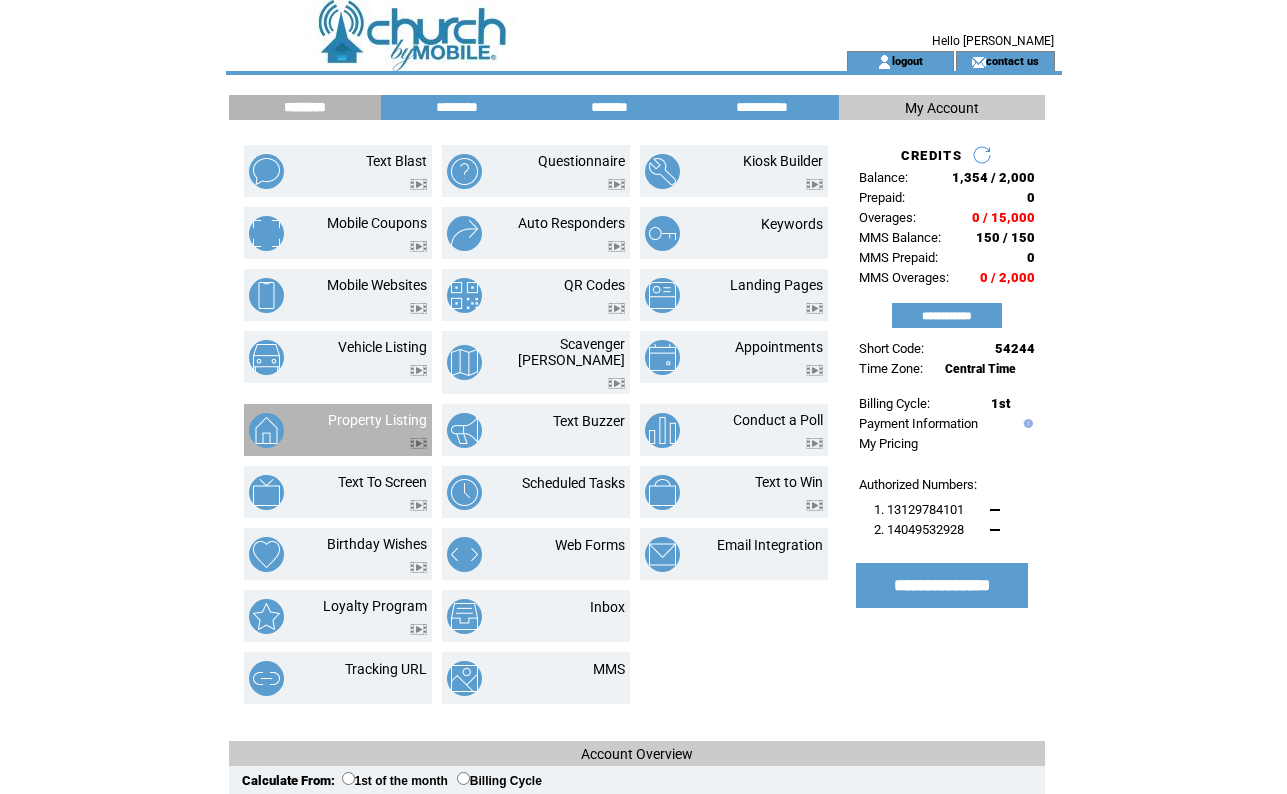 scroll, scrollTop: 0, scrollLeft: 0, axis: both 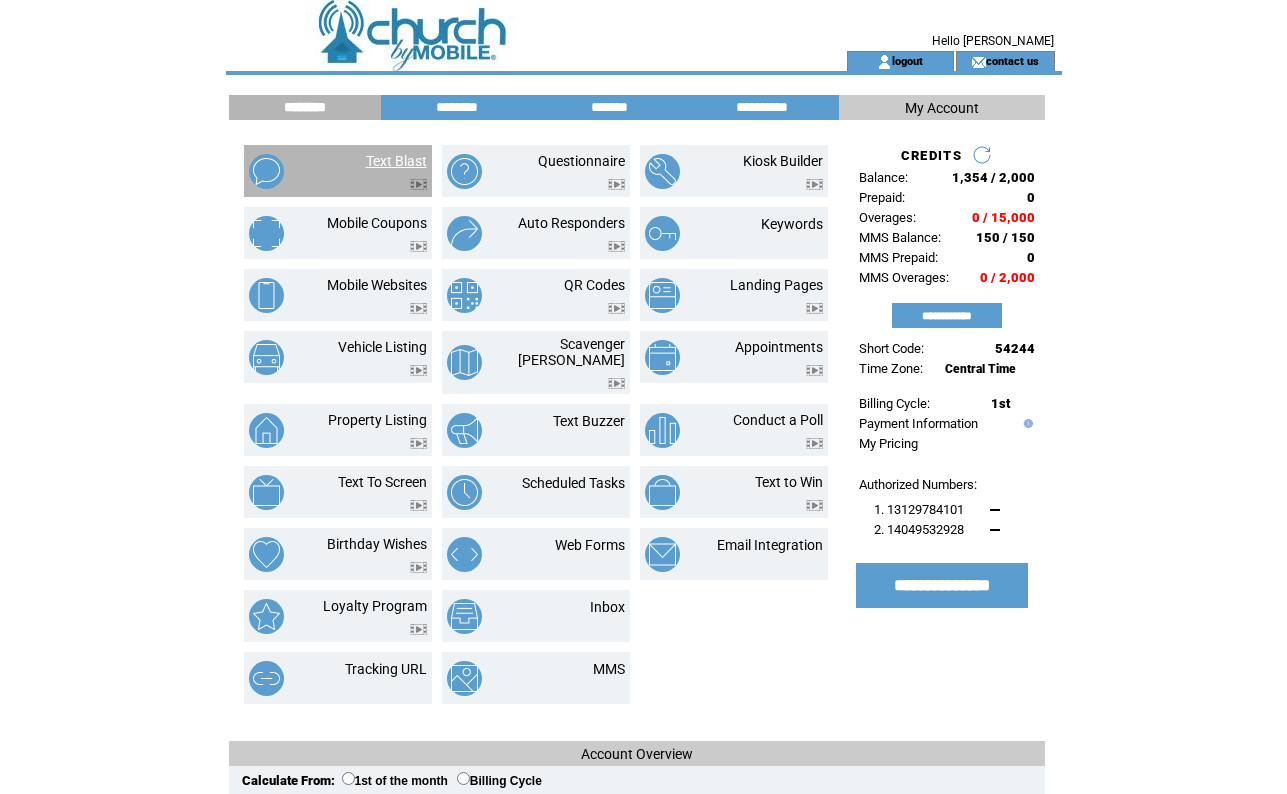 click on "Text Blast" at bounding box center [396, 161] 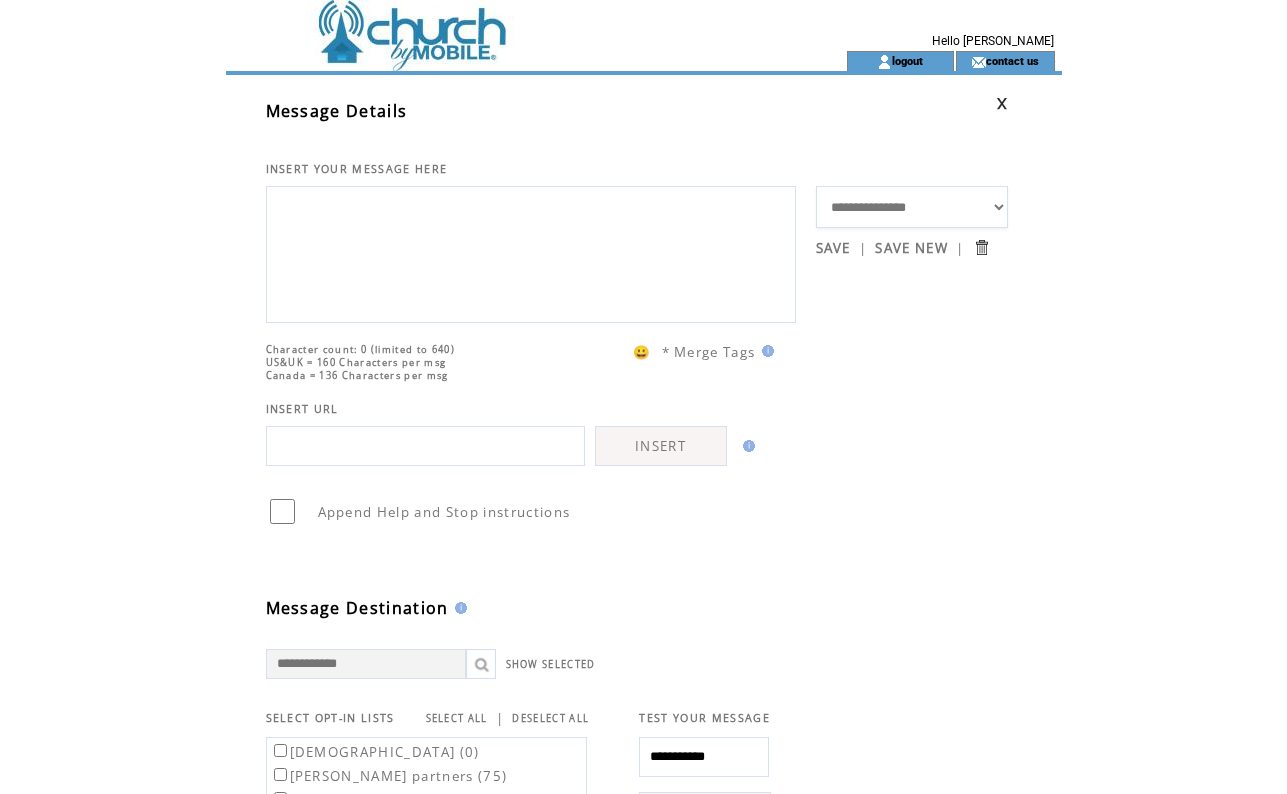 scroll, scrollTop: 0, scrollLeft: 0, axis: both 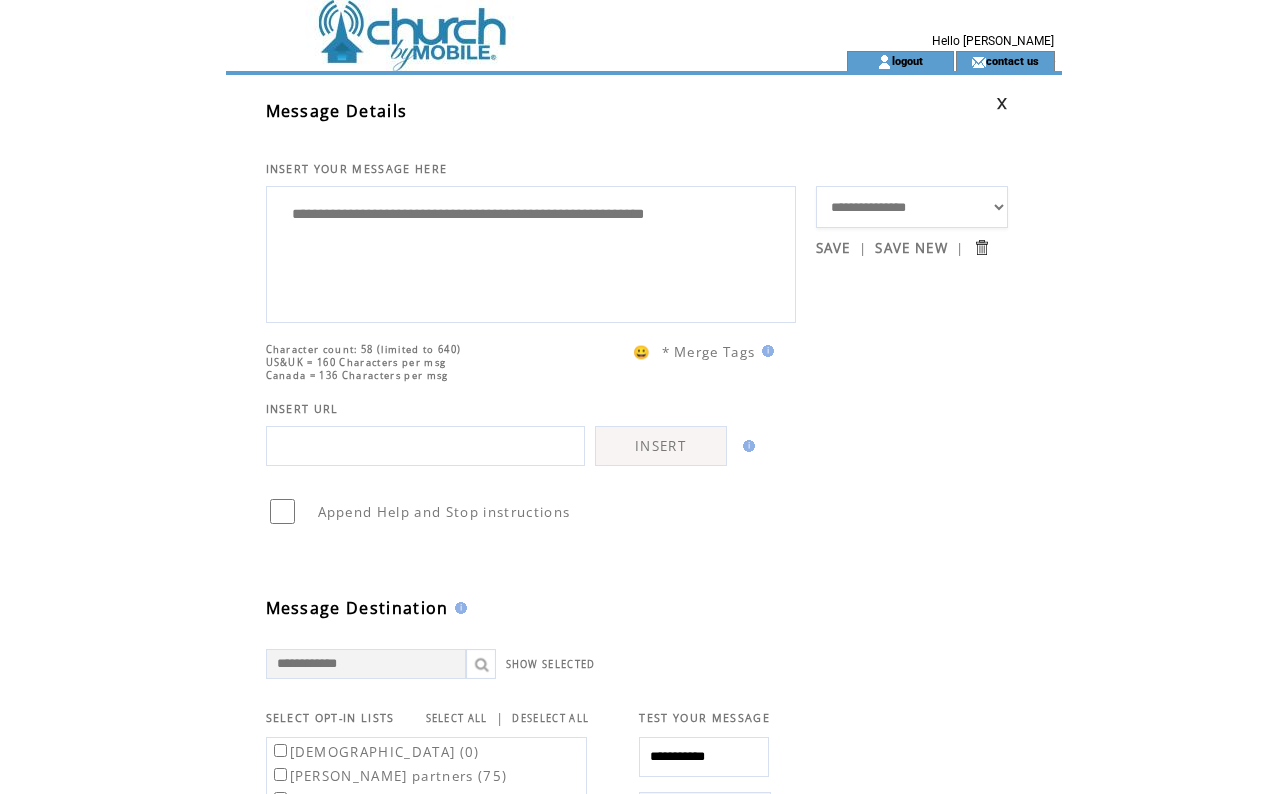 paste on "**********" 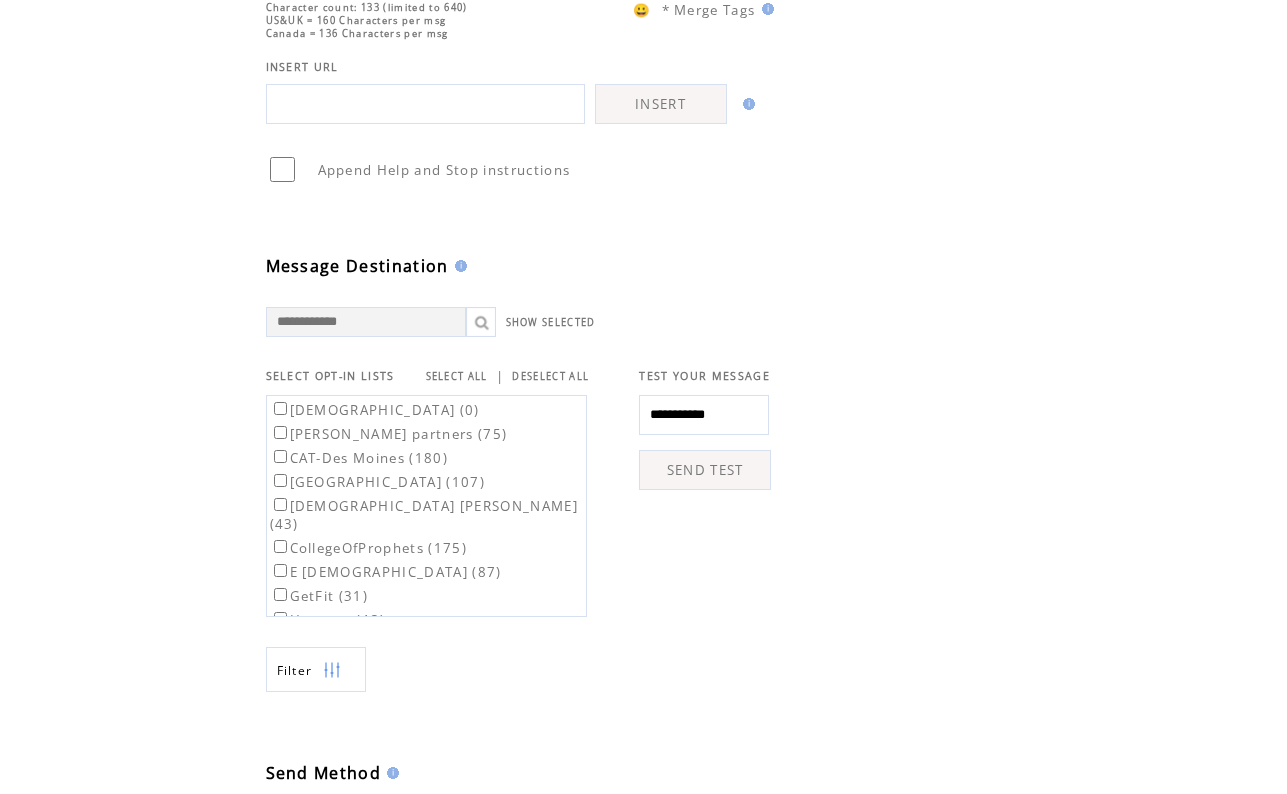 scroll, scrollTop: 442, scrollLeft: 0, axis: vertical 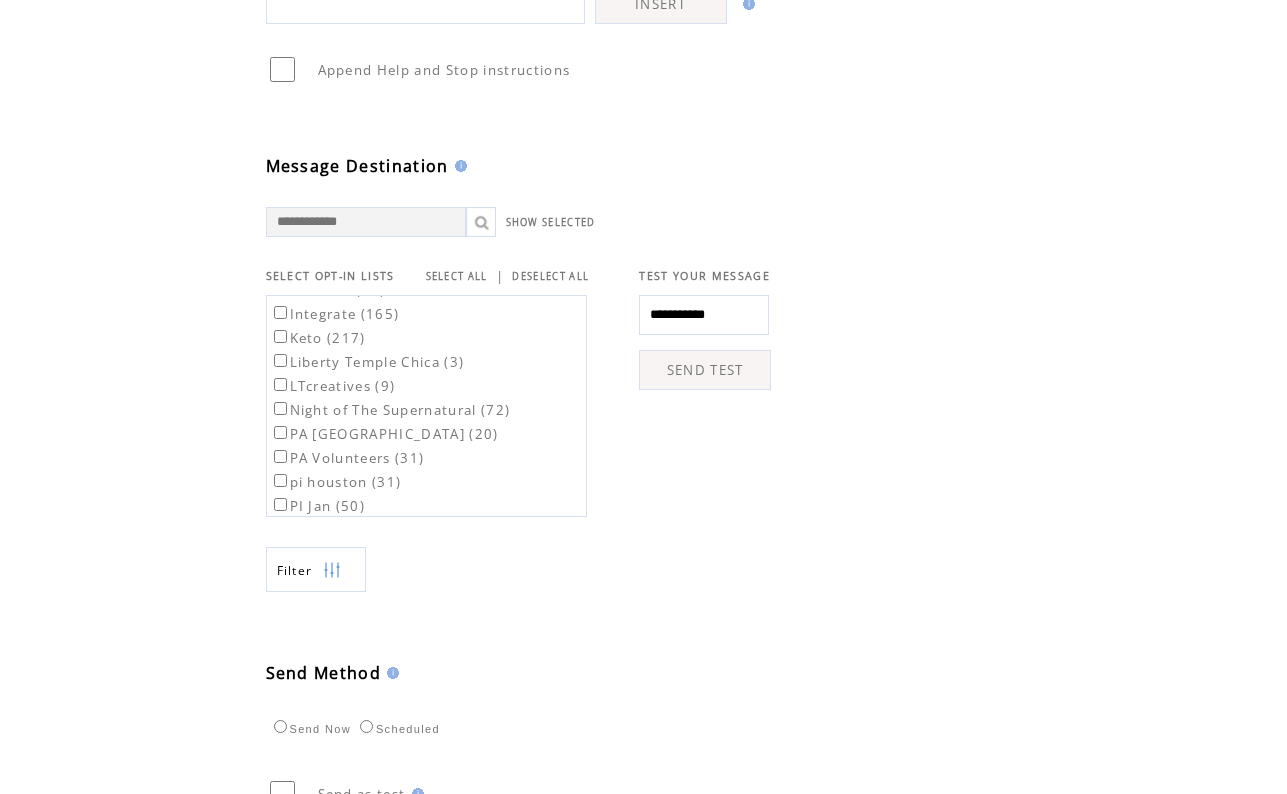 type on "**********" 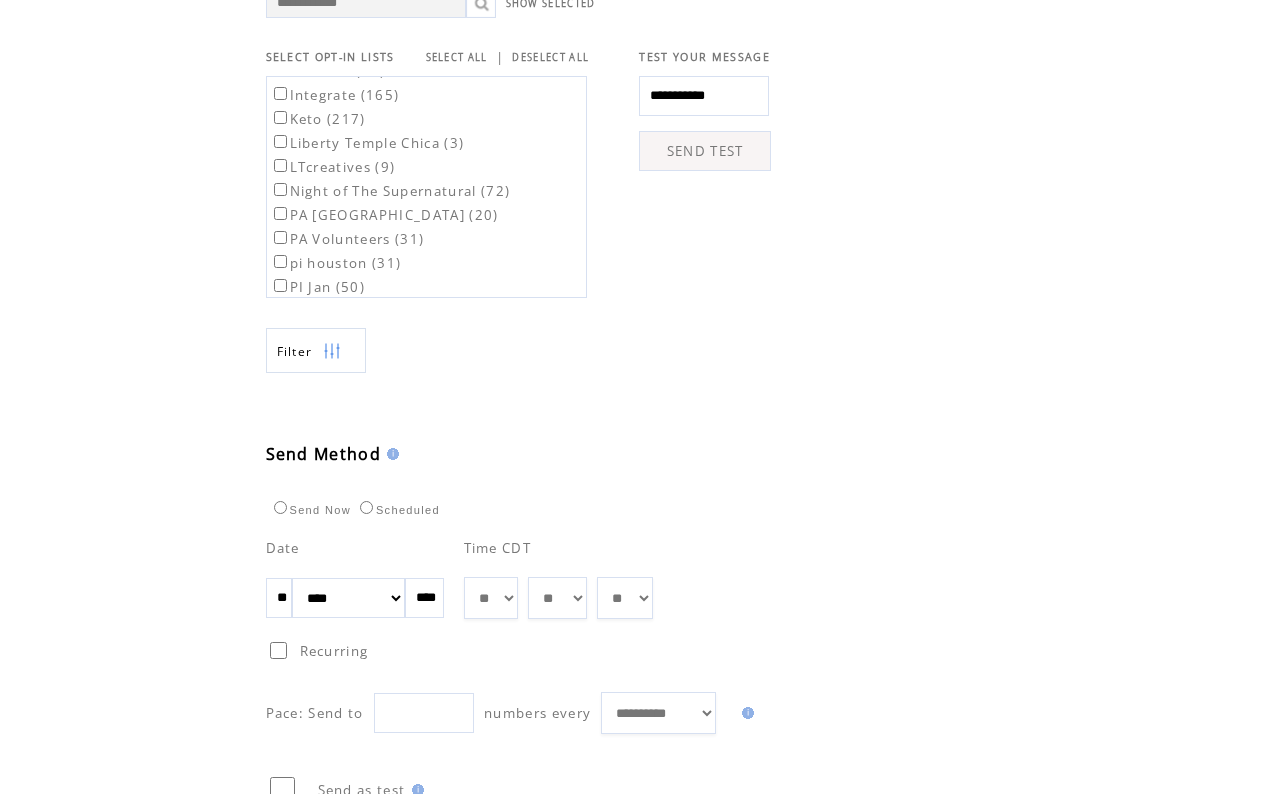 scroll, scrollTop: 667, scrollLeft: 0, axis: vertical 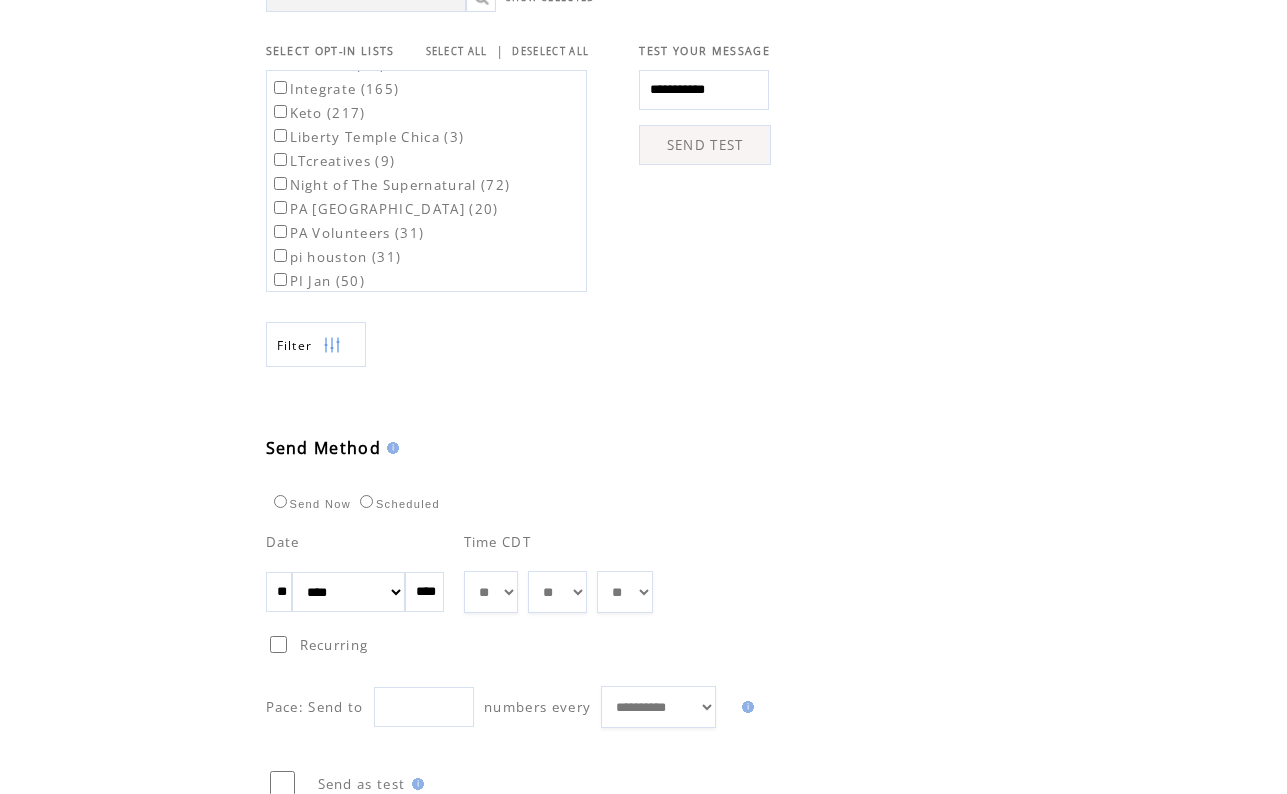 click on "**" at bounding box center (279, 592) 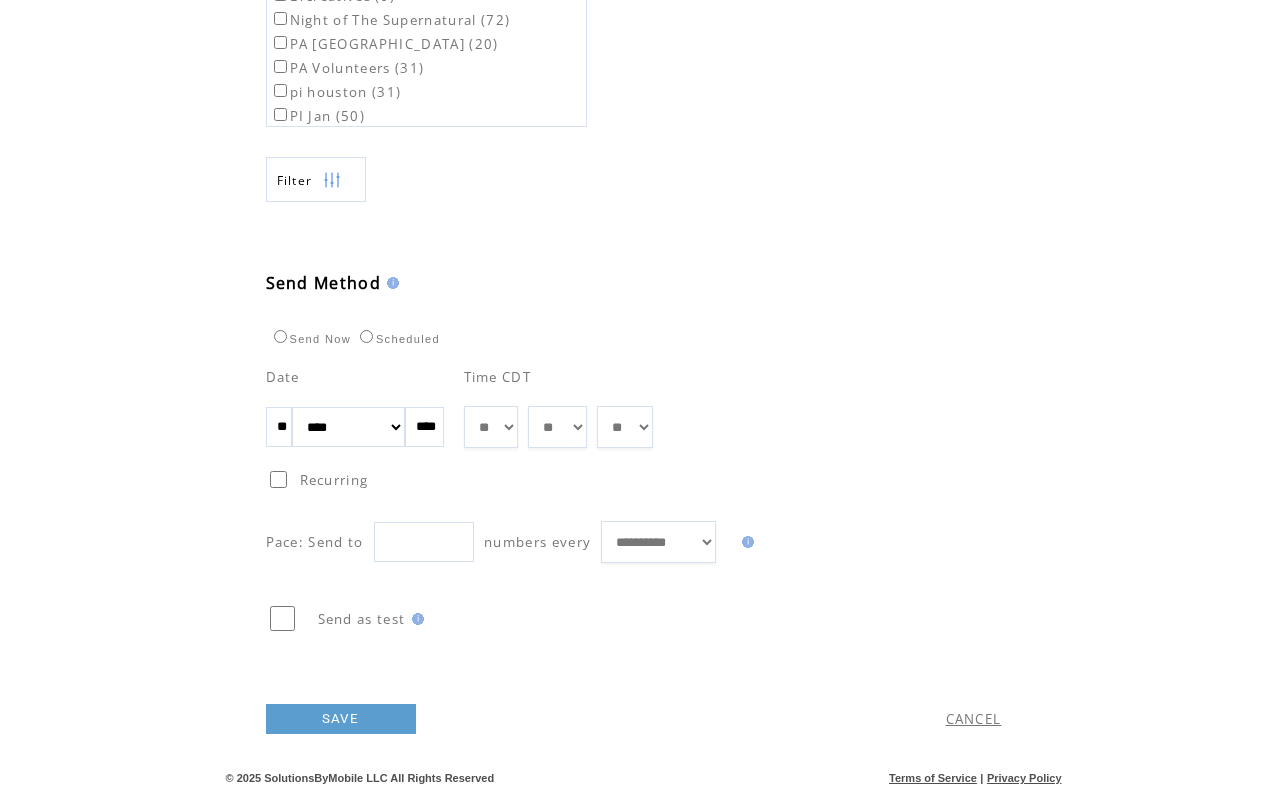 scroll, scrollTop: 862, scrollLeft: 0, axis: vertical 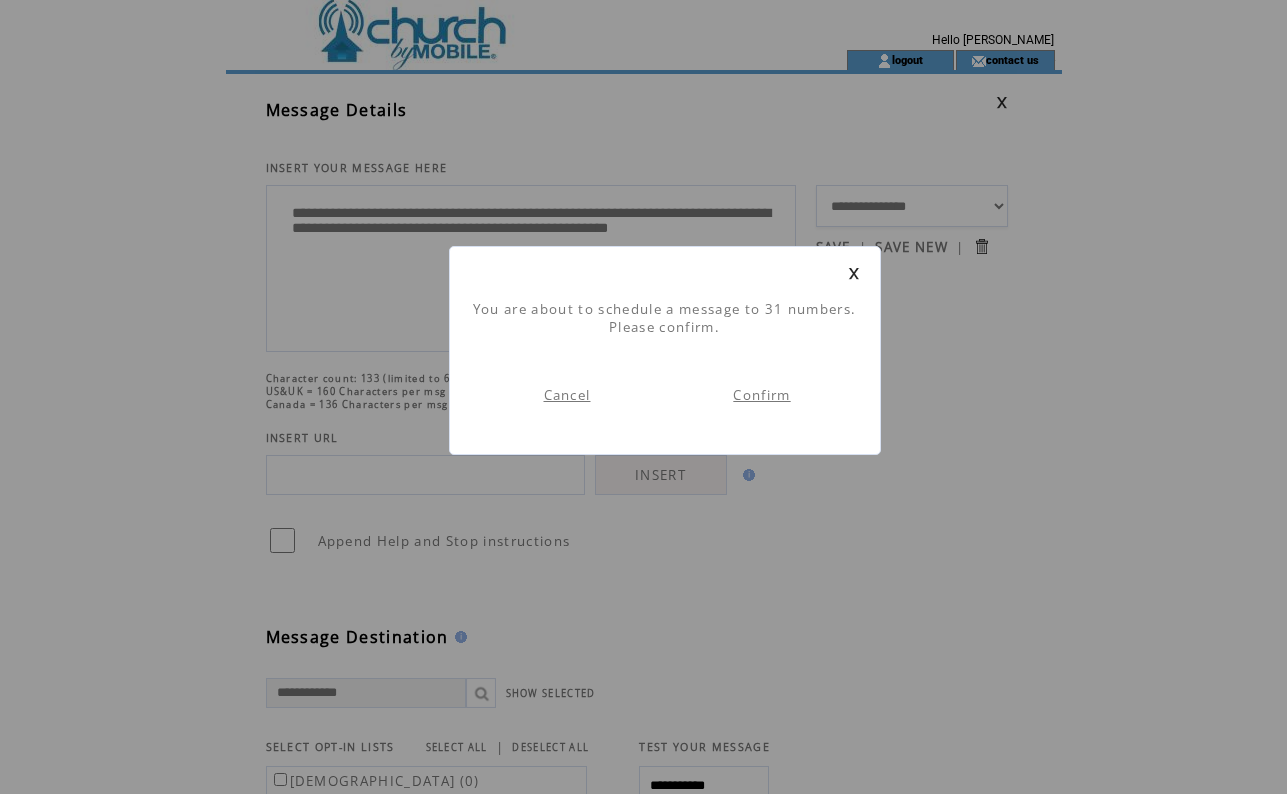 click on "Confirm" at bounding box center [761, 395] 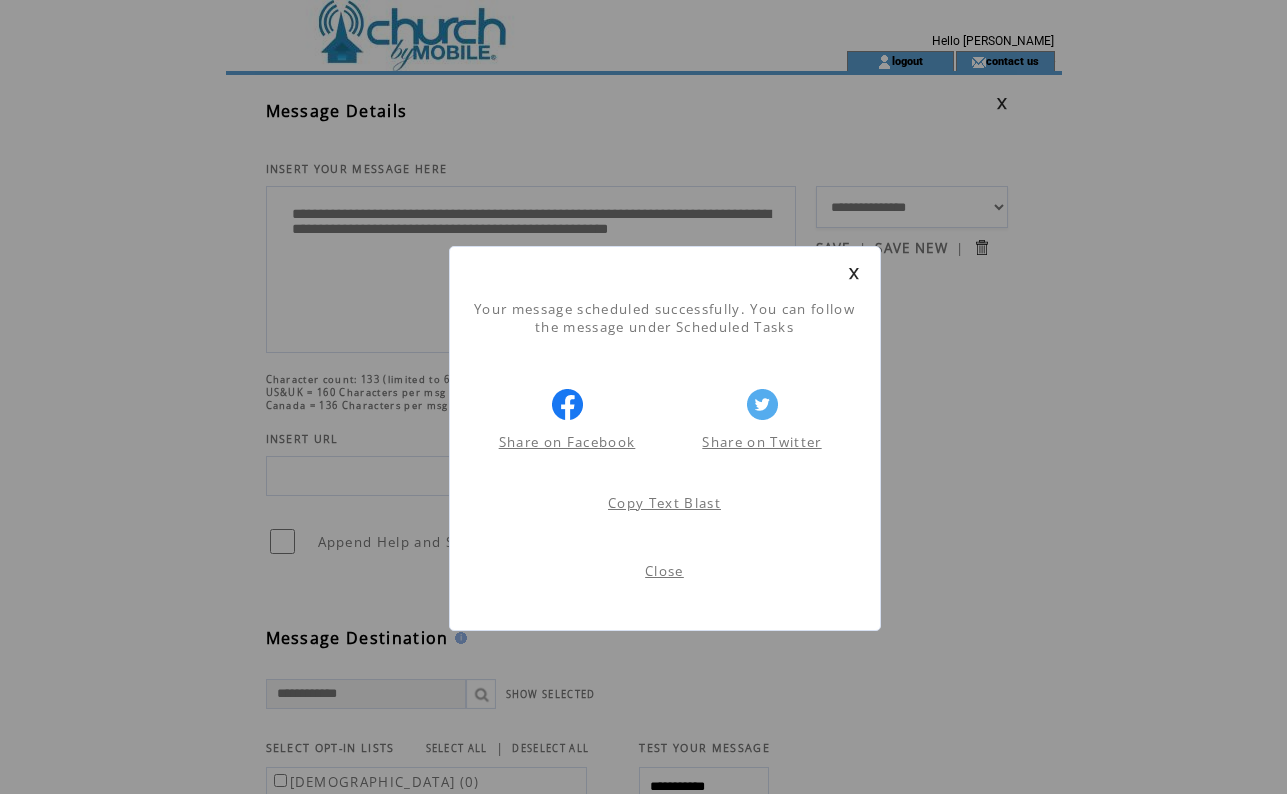 scroll, scrollTop: 1, scrollLeft: 0, axis: vertical 